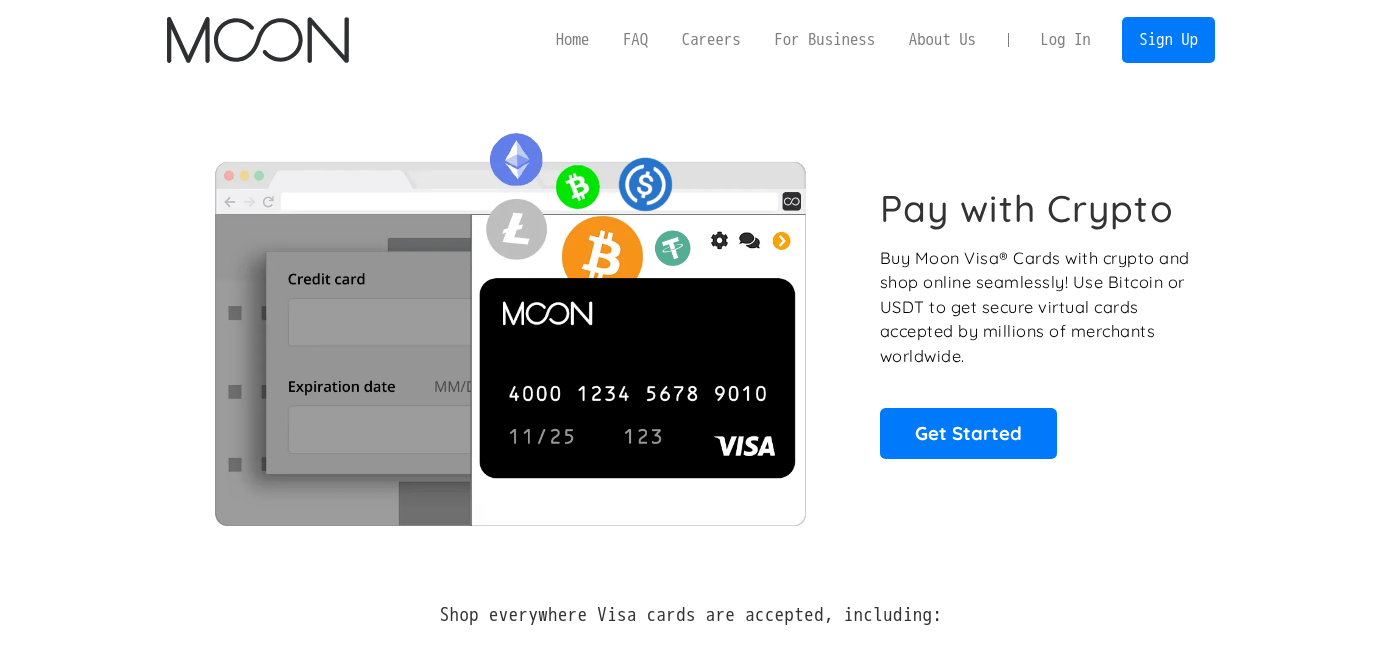 scroll, scrollTop: 0, scrollLeft: 0, axis: both 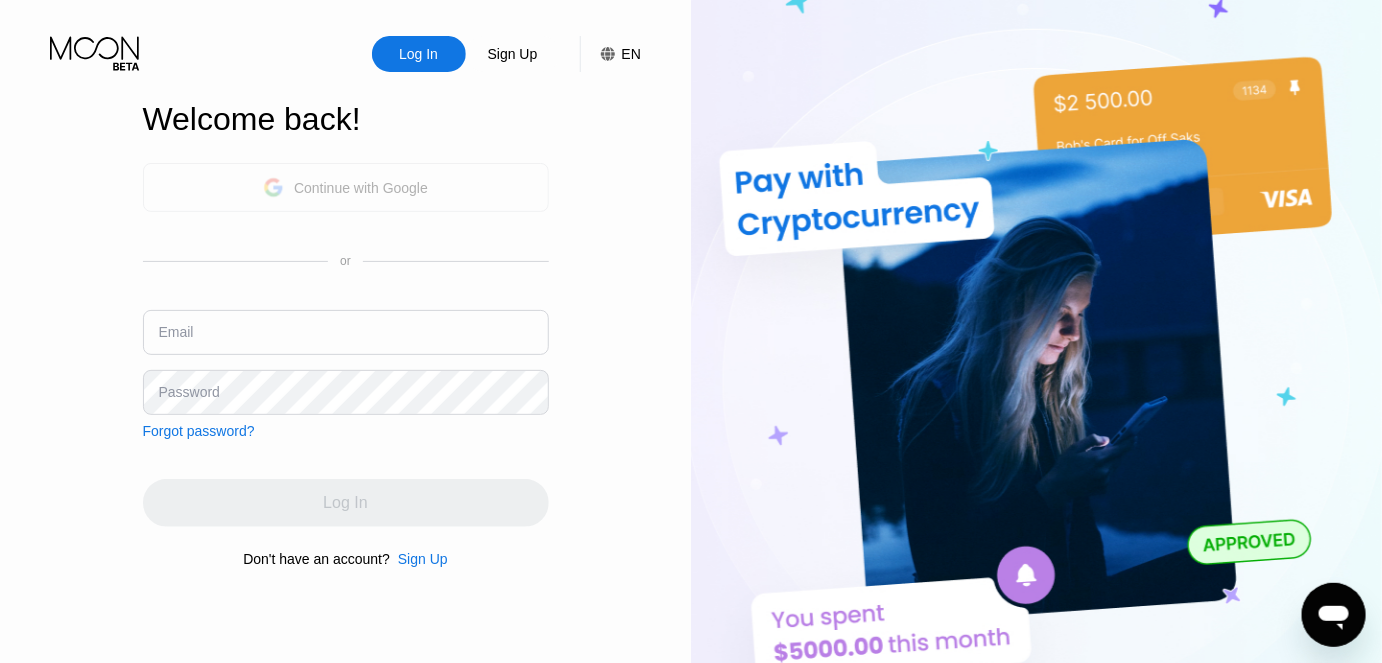 click on "Continue with Google" at bounding box center [345, 187] 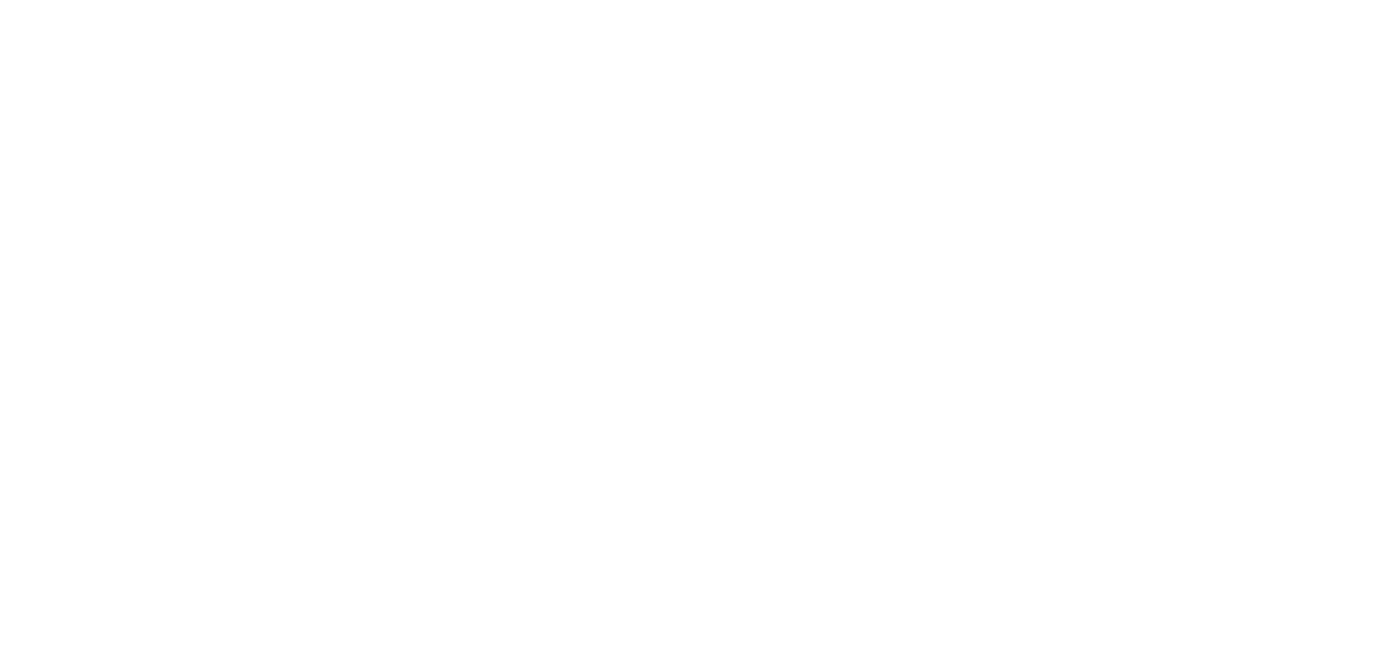 scroll, scrollTop: 0, scrollLeft: 0, axis: both 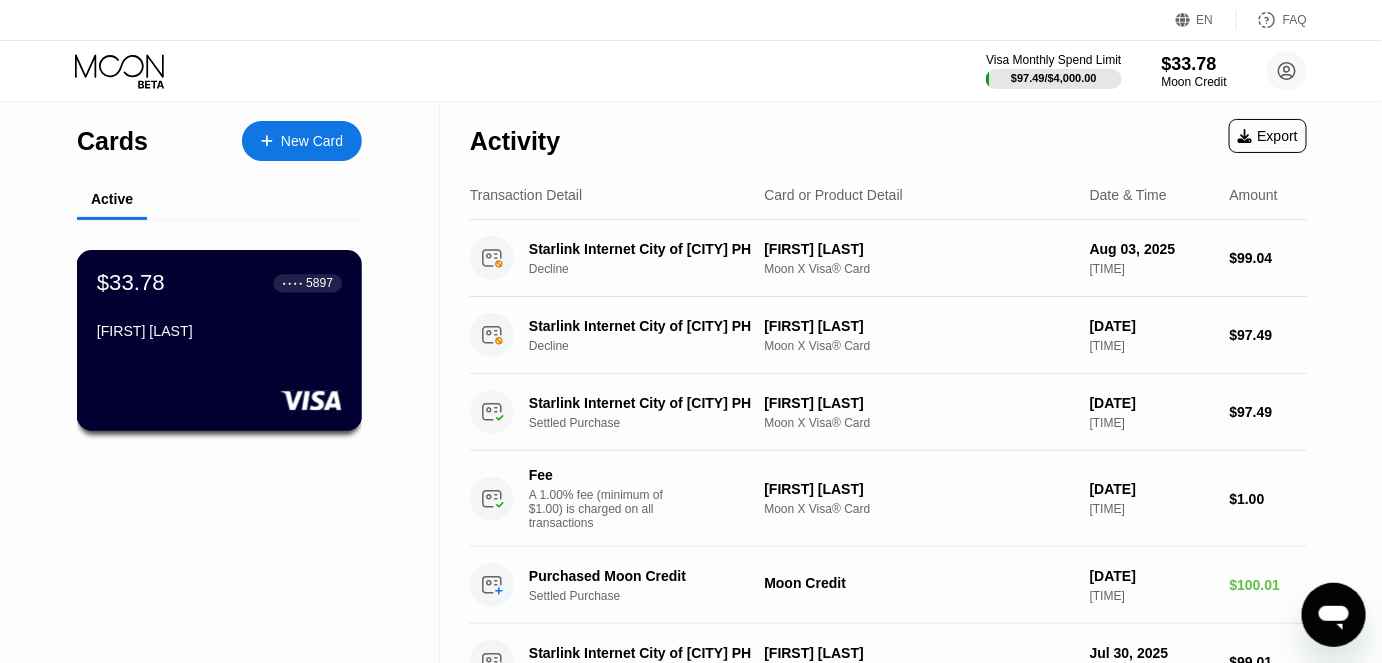 click on "[FIRST] [LAST]" at bounding box center [219, 331] 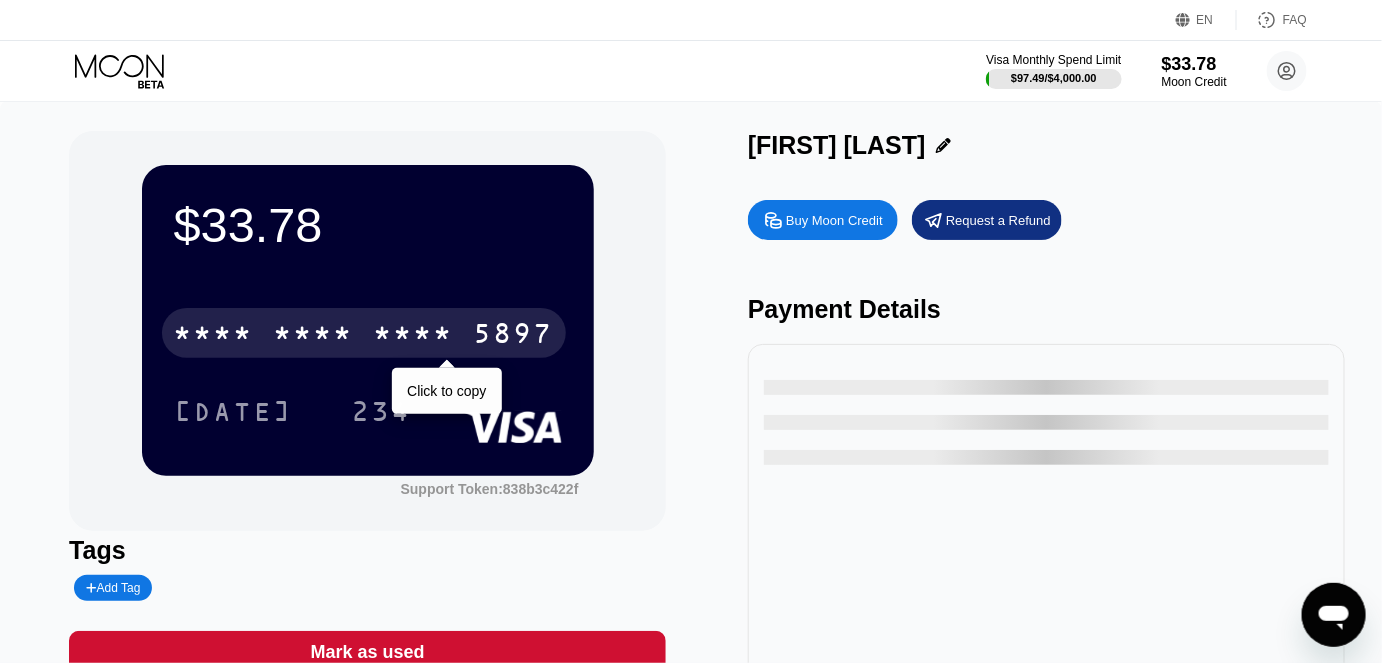 click on "* * * *" at bounding box center (414, 336) 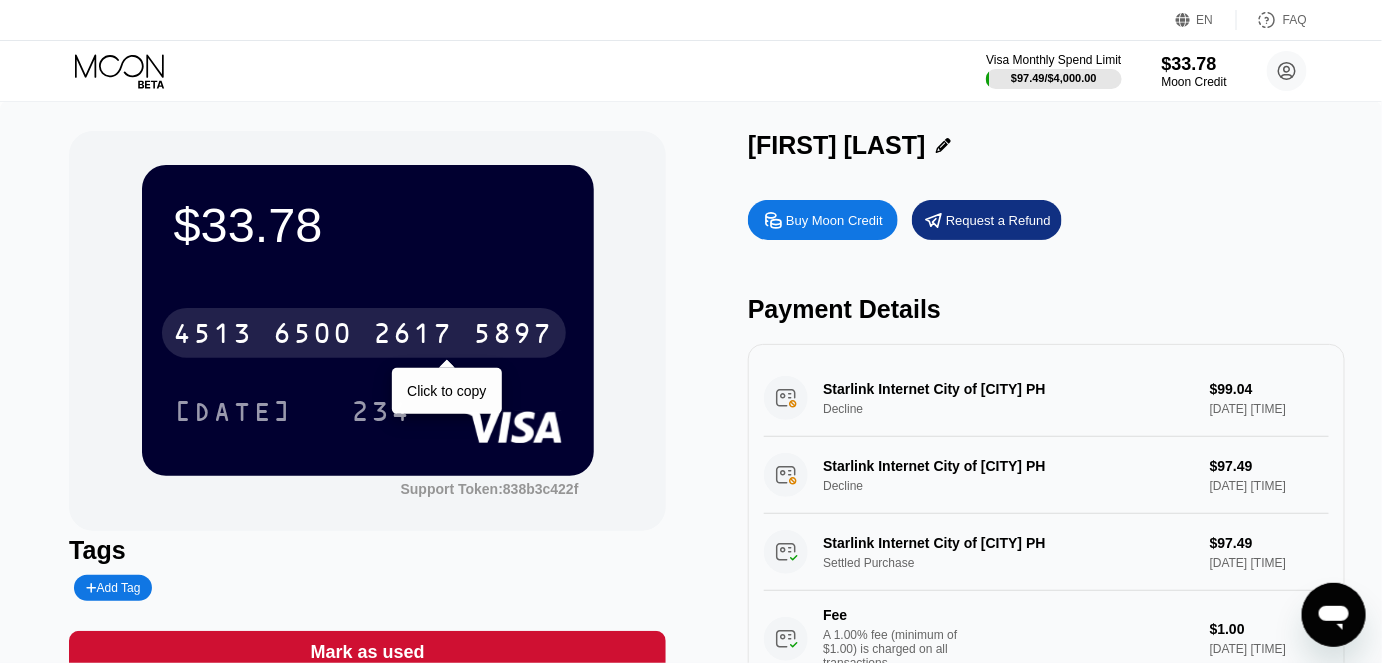 click on "4513 6500 2617 5897" at bounding box center [364, 333] 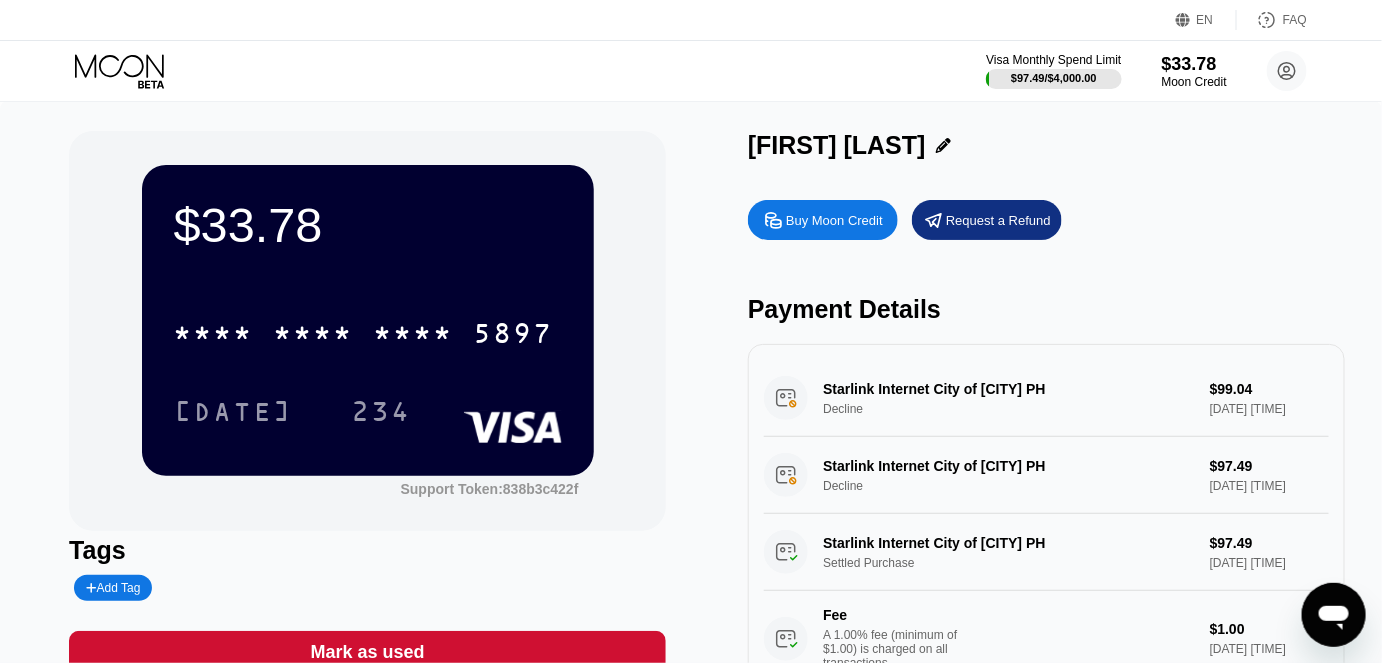 click on "Buy Moon Credit" at bounding box center (823, 220) 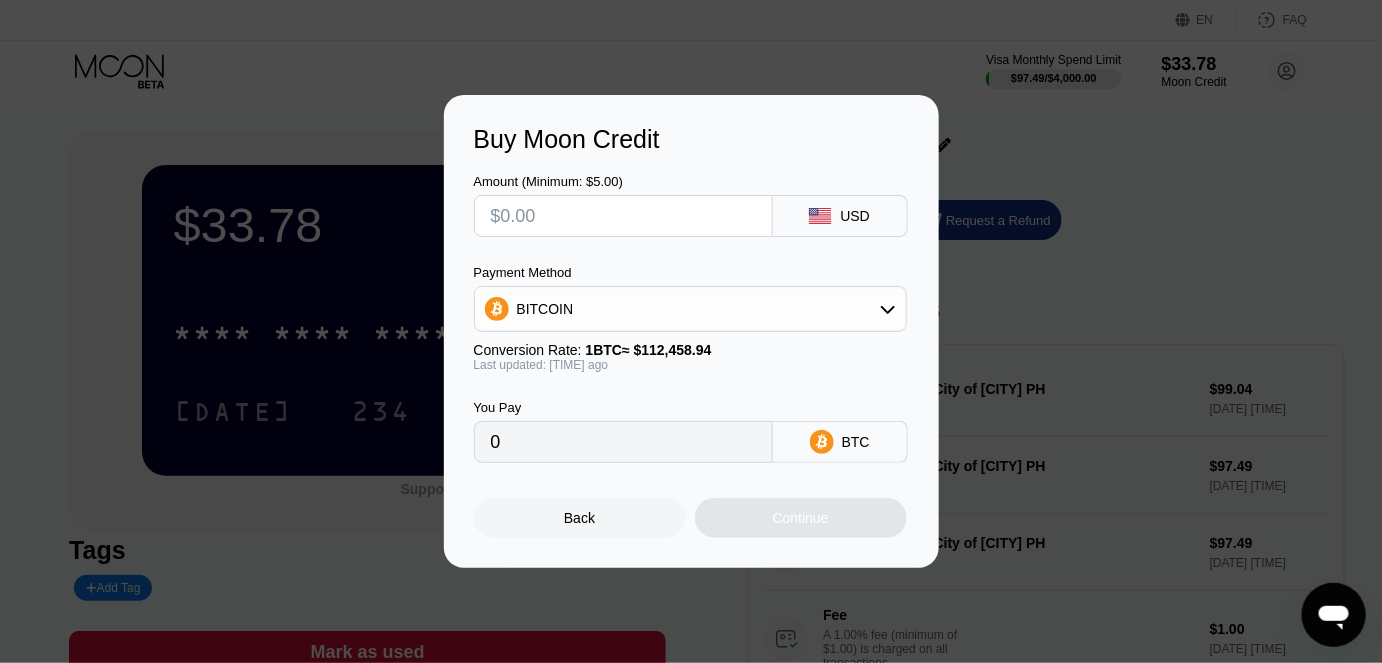 click at bounding box center [623, 216] 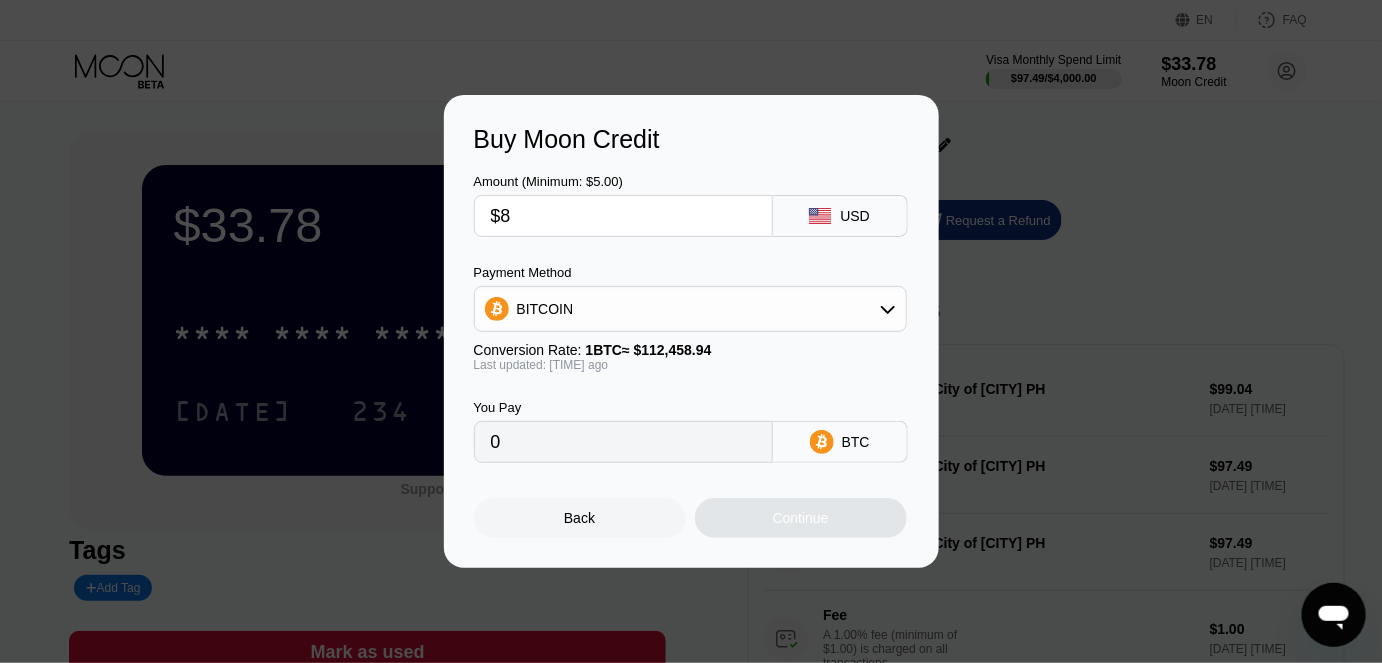 type on "0.00007110" 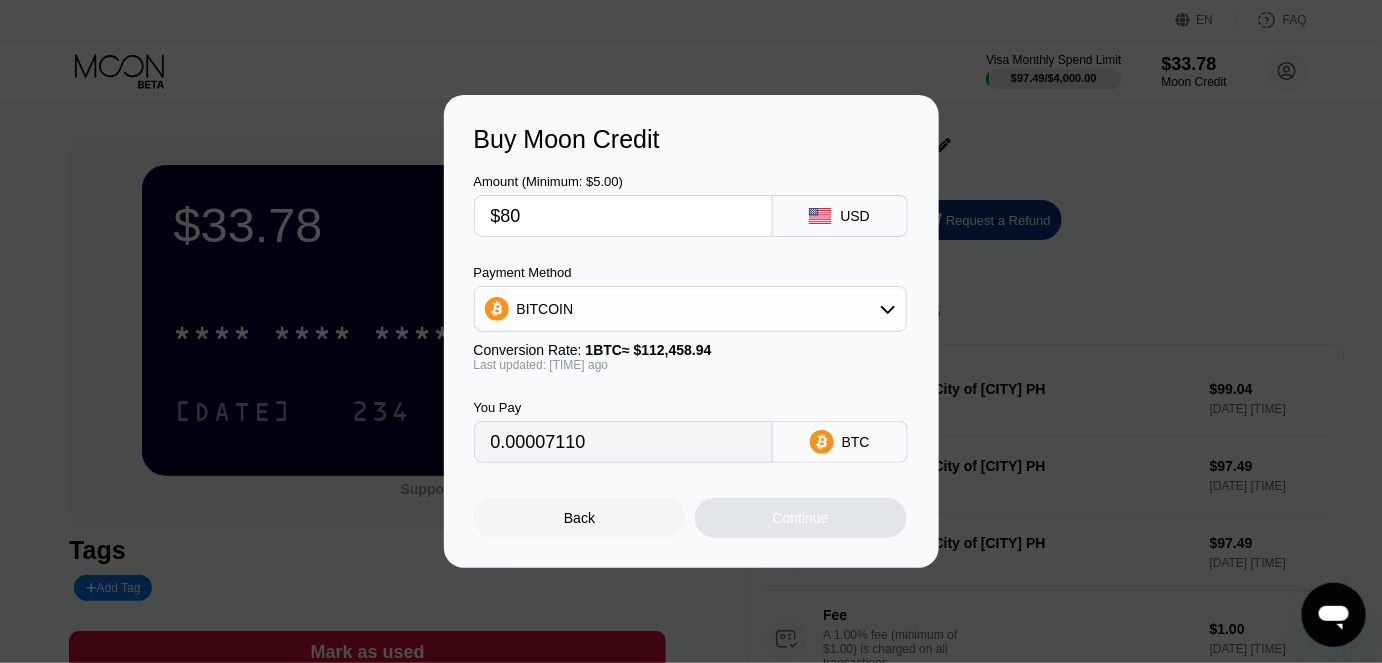 type on "$80." 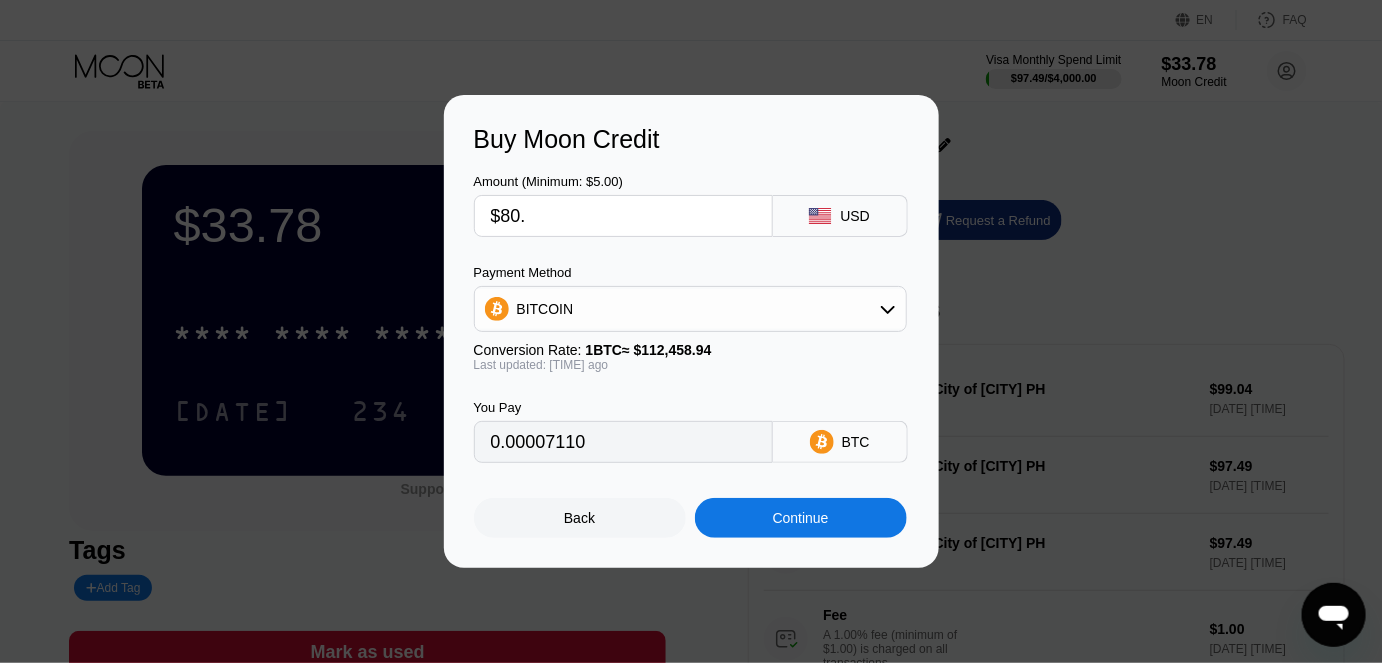 type on "0.00071097" 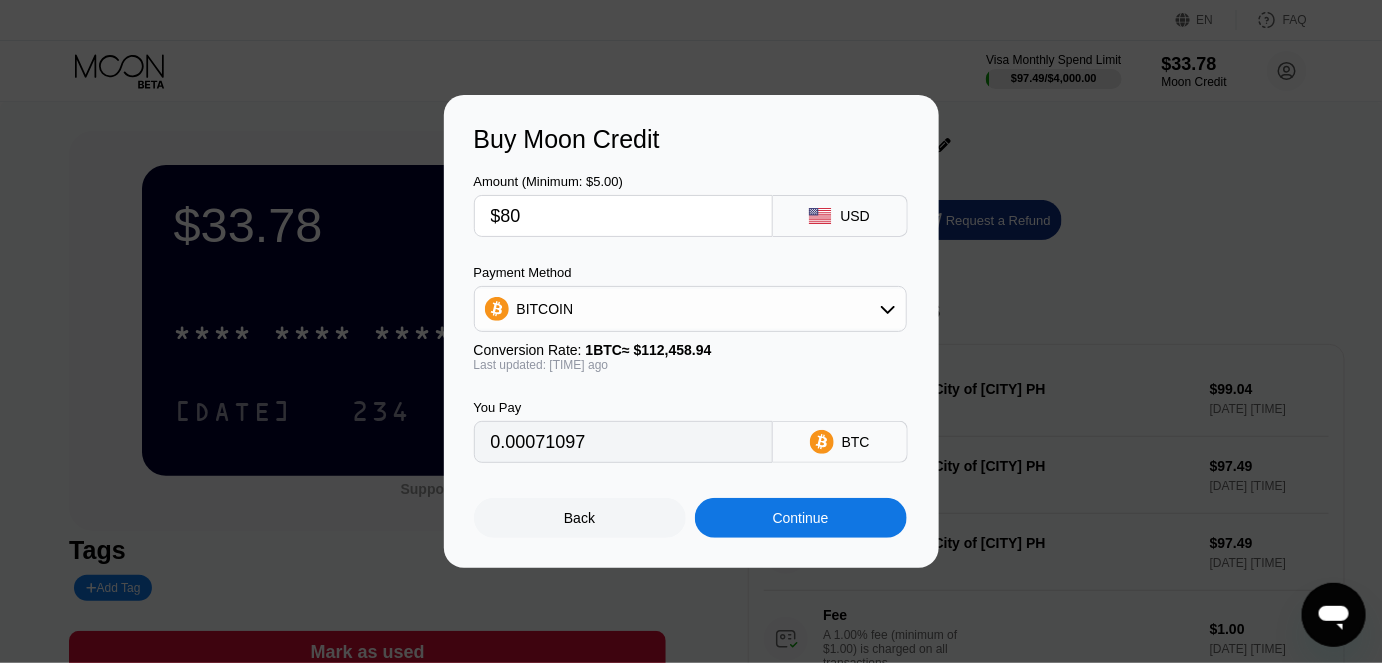 type on "$80" 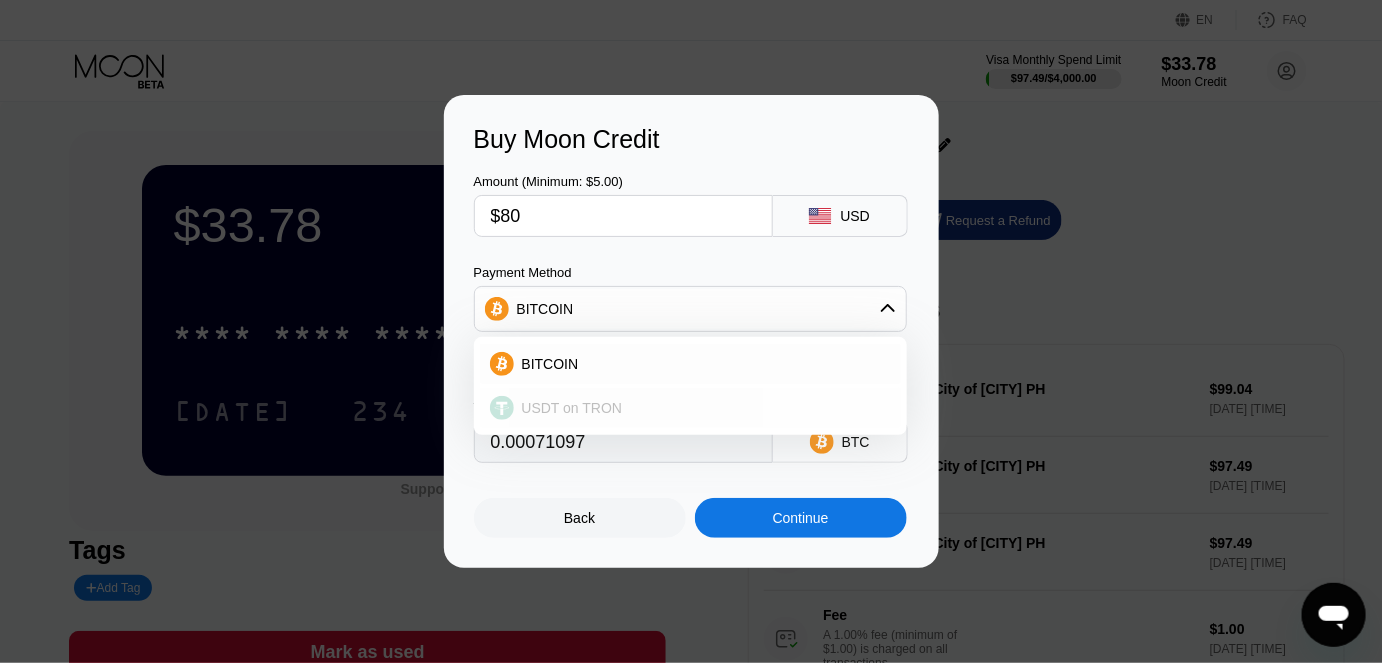 click on "USDT on TRON" at bounding box center (572, 408) 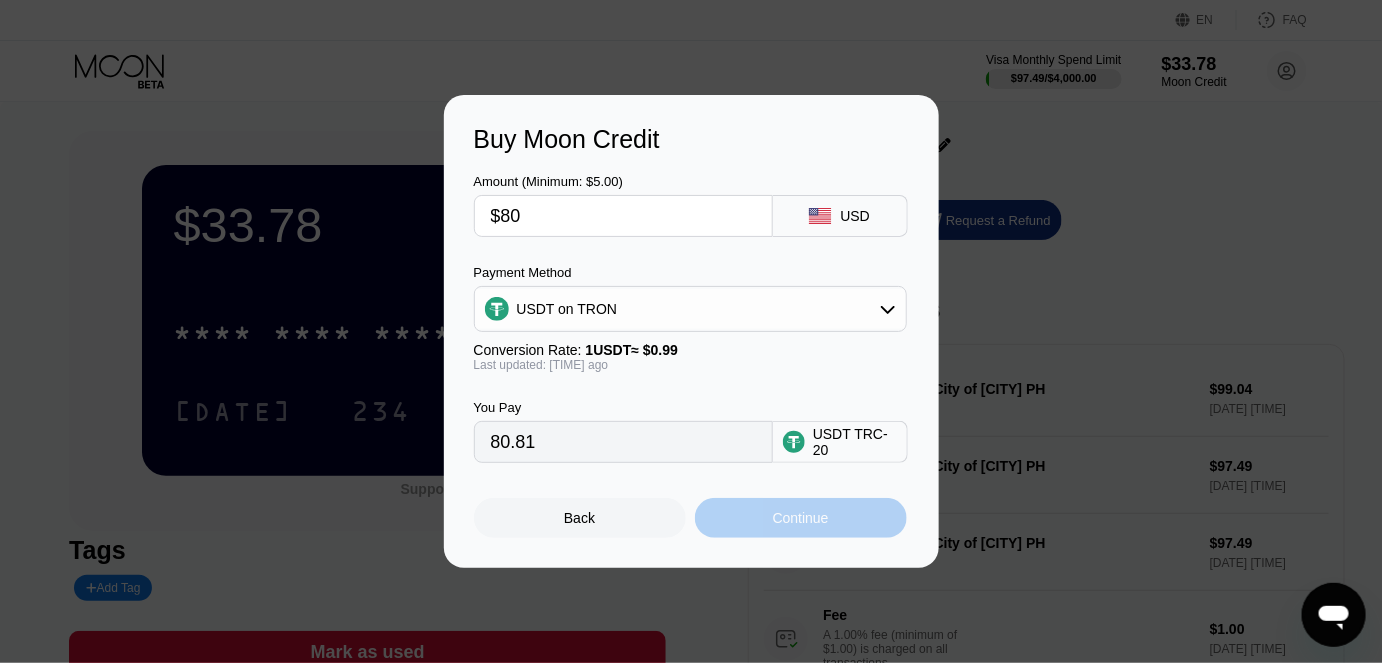 click on "Continue" at bounding box center (801, 518) 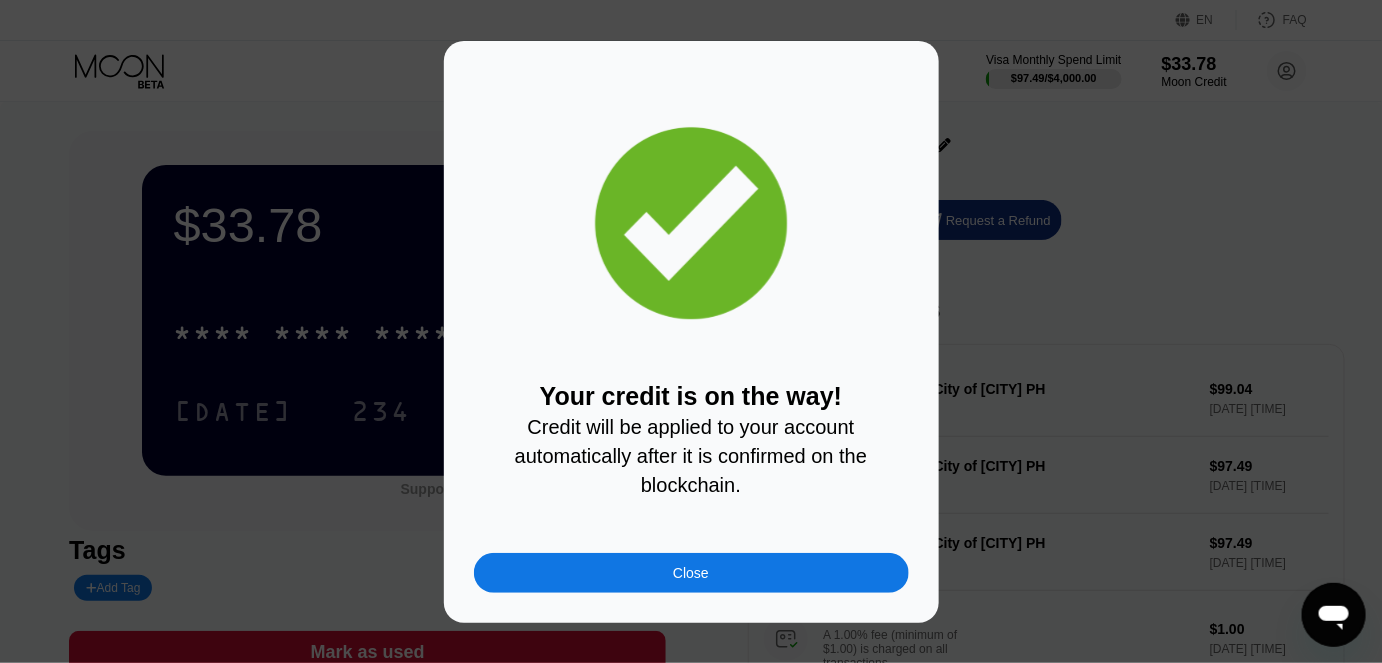 click on "Close" at bounding box center [691, 573] 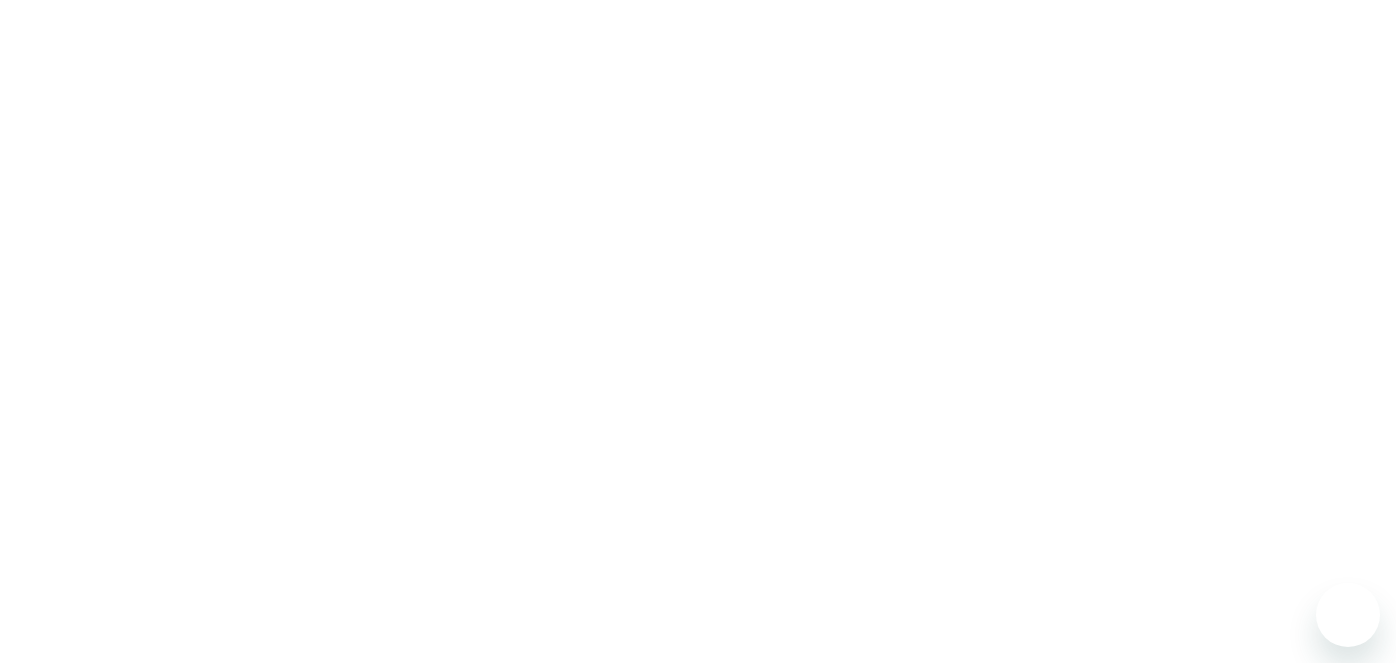 scroll, scrollTop: 0, scrollLeft: 0, axis: both 